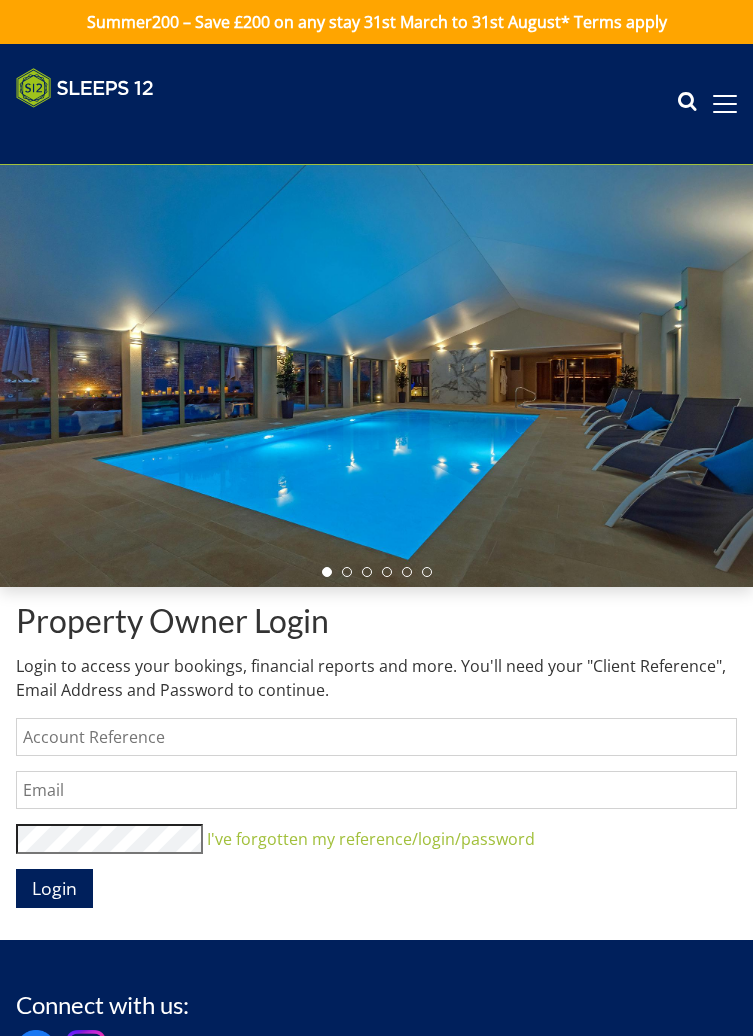 scroll, scrollTop: 0, scrollLeft: 0, axis: both 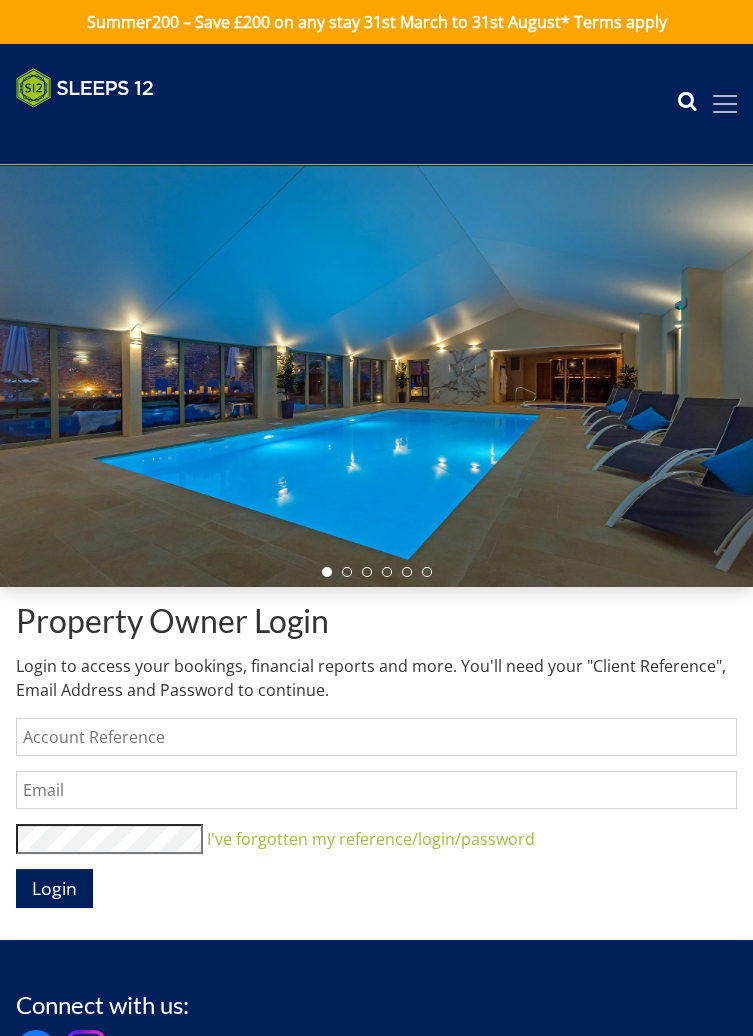 click at bounding box center (725, 104) 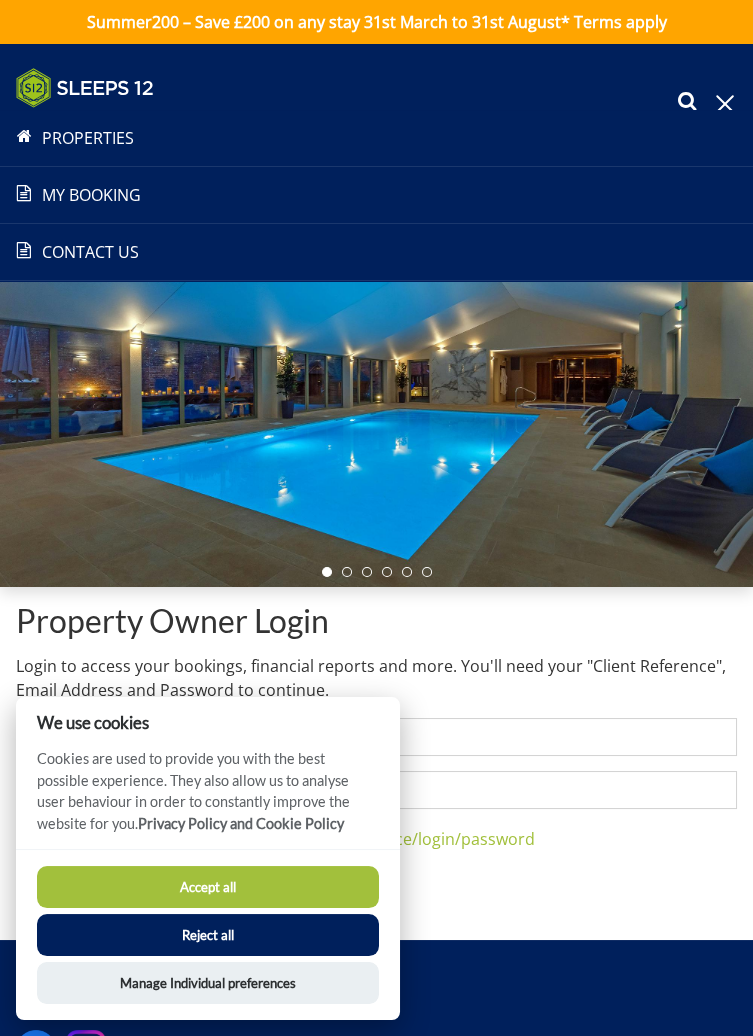 click on "My Booking" at bounding box center [376, 195] 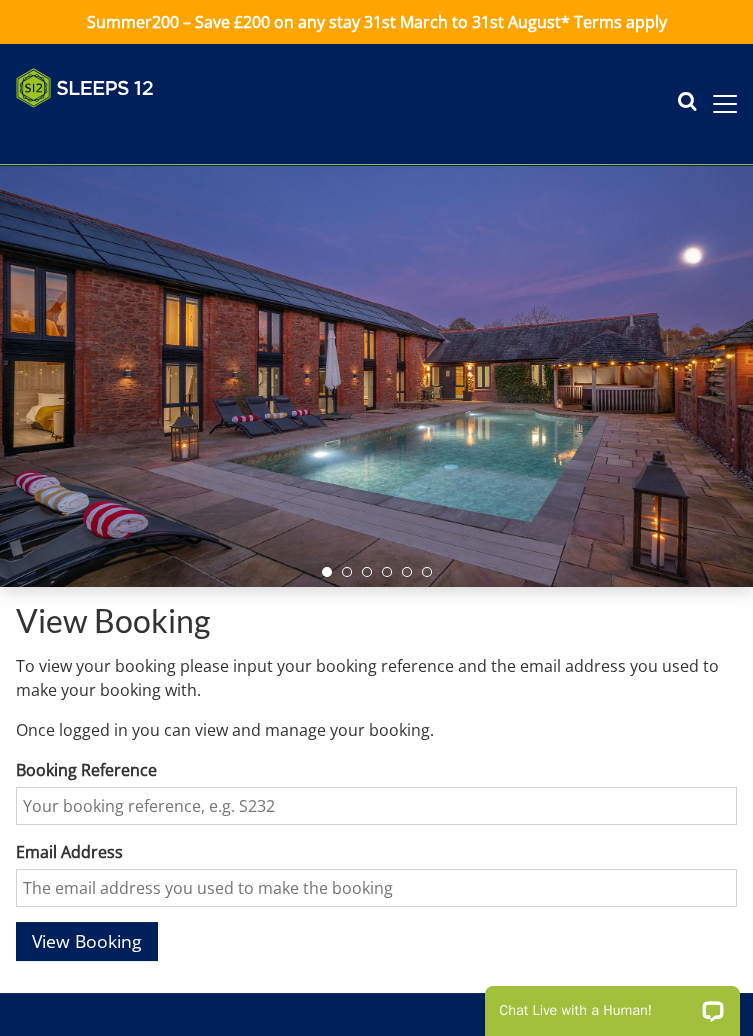 scroll, scrollTop: 0, scrollLeft: 0, axis: both 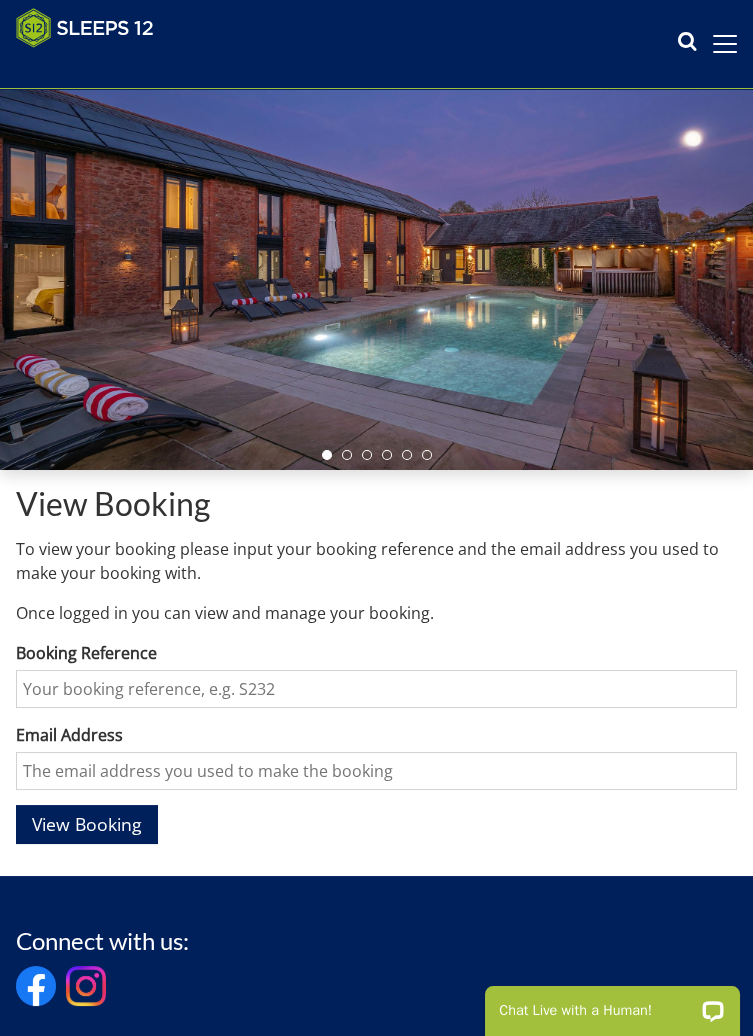 click on "Booking Reference" at bounding box center [376, 689] 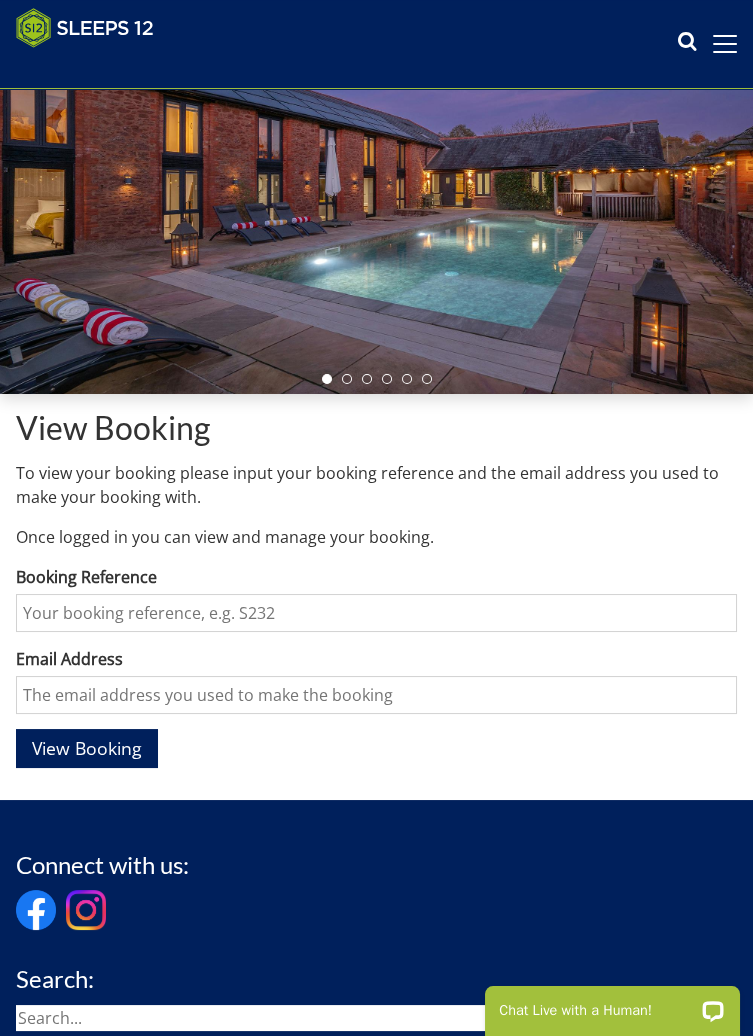 scroll, scrollTop: 181, scrollLeft: 0, axis: vertical 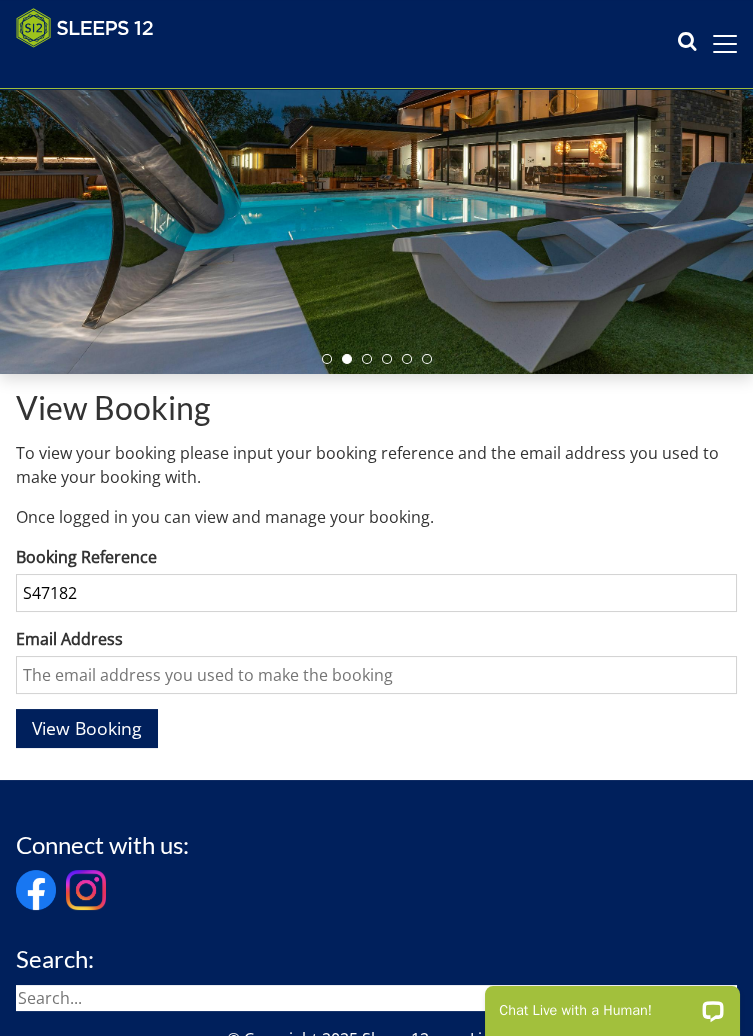 type on "S47182" 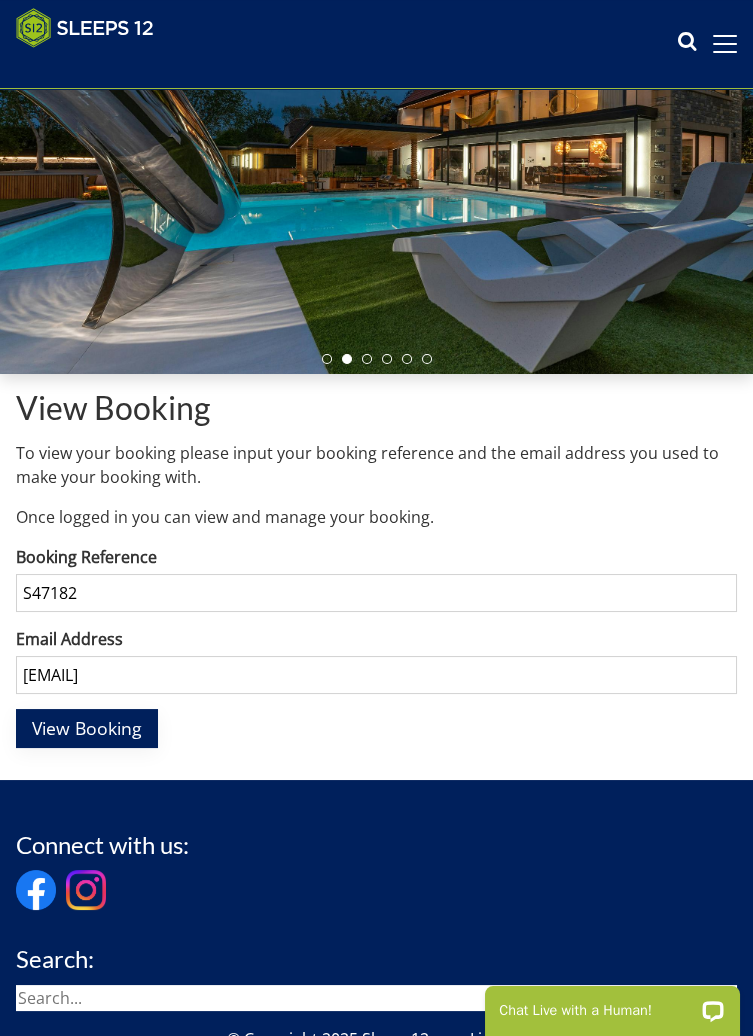 click on "View Booking" at bounding box center [87, 728] 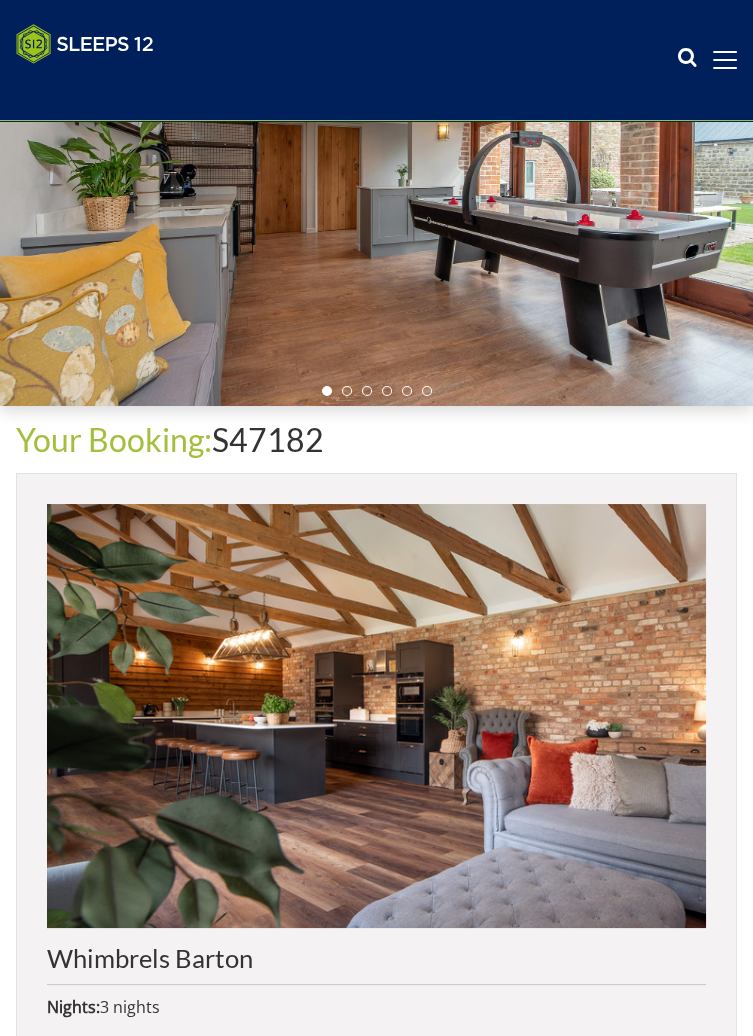 scroll, scrollTop: 0, scrollLeft: 0, axis: both 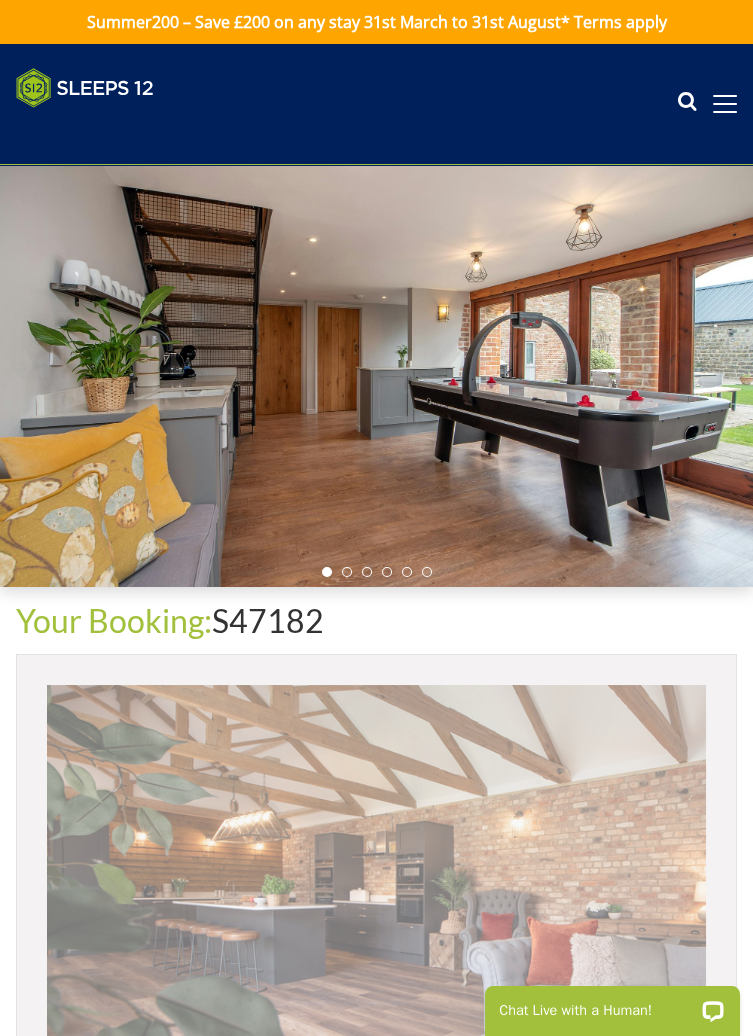 click at bounding box center [376, 897] 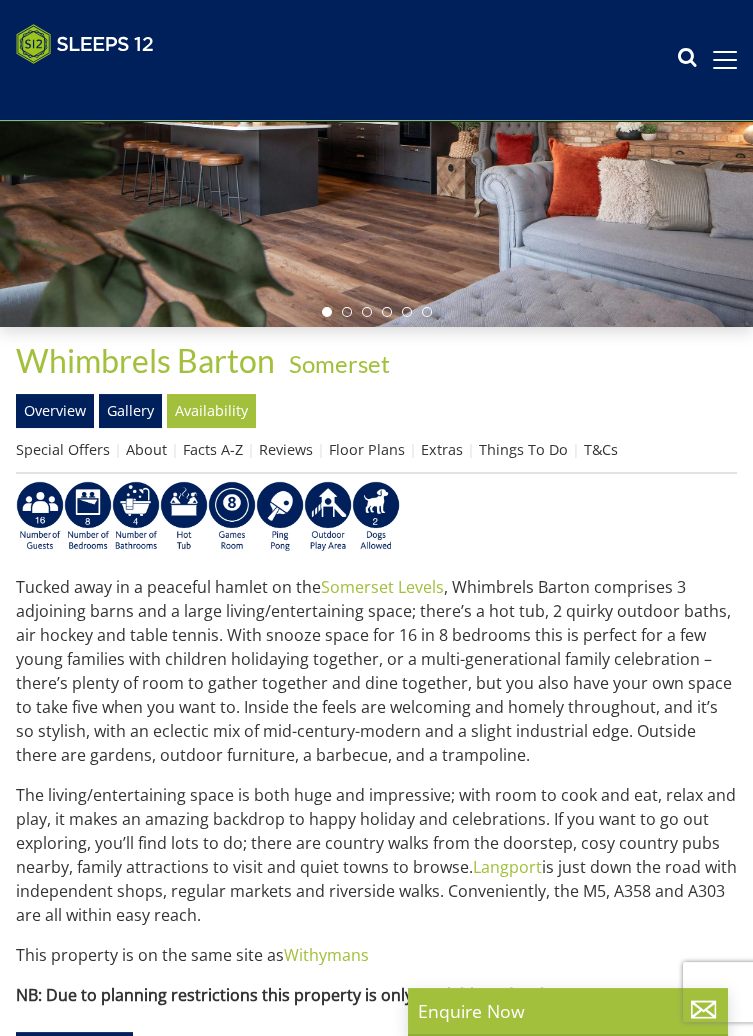 scroll, scrollTop: 0, scrollLeft: 0, axis: both 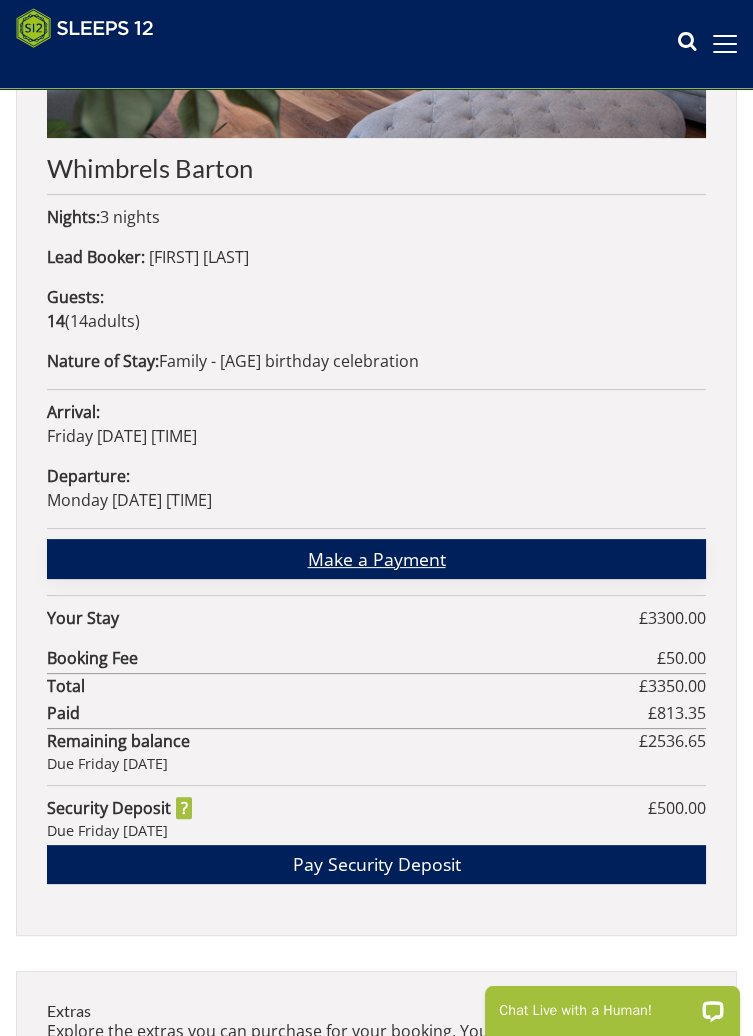 click on "Make a Payment" at bounding box center (376, 558) 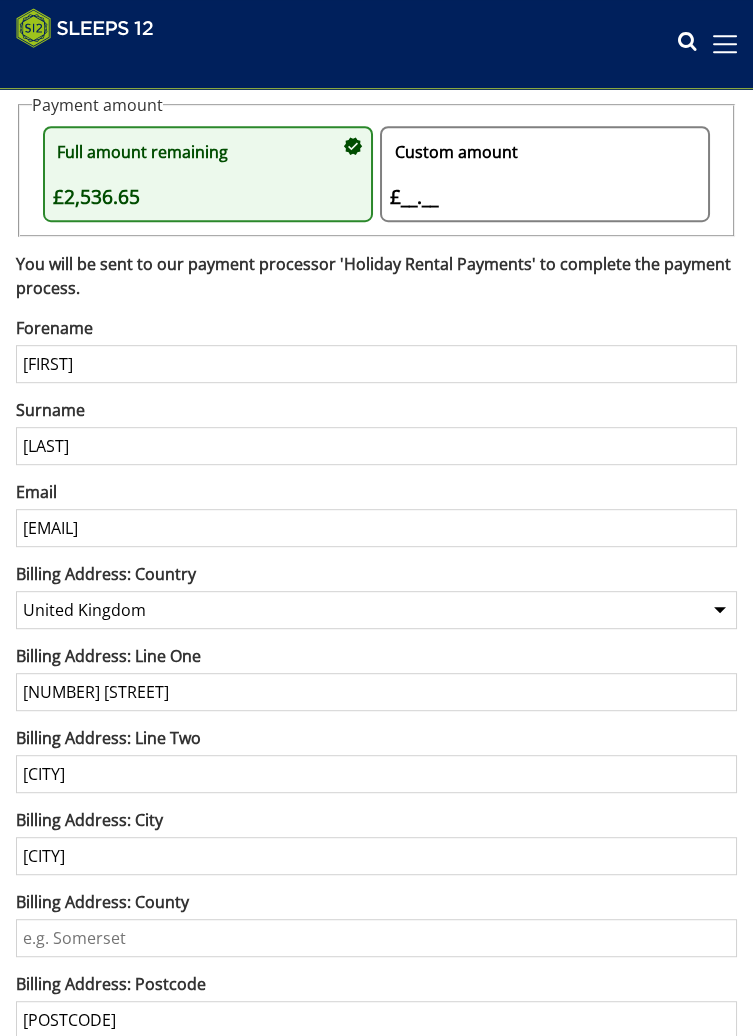 scroll, scrollTop: 1884, scrollLeft: 0, axis: vertical 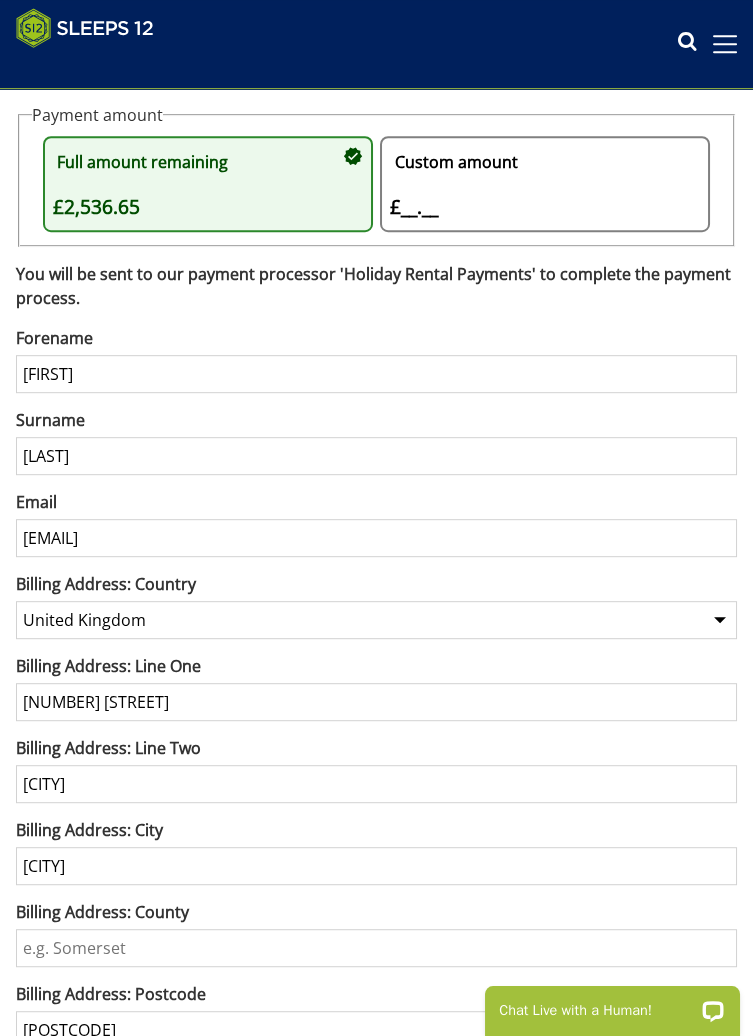 click on "Custom amount
£__.__
£" at bounding box center [535, 184] 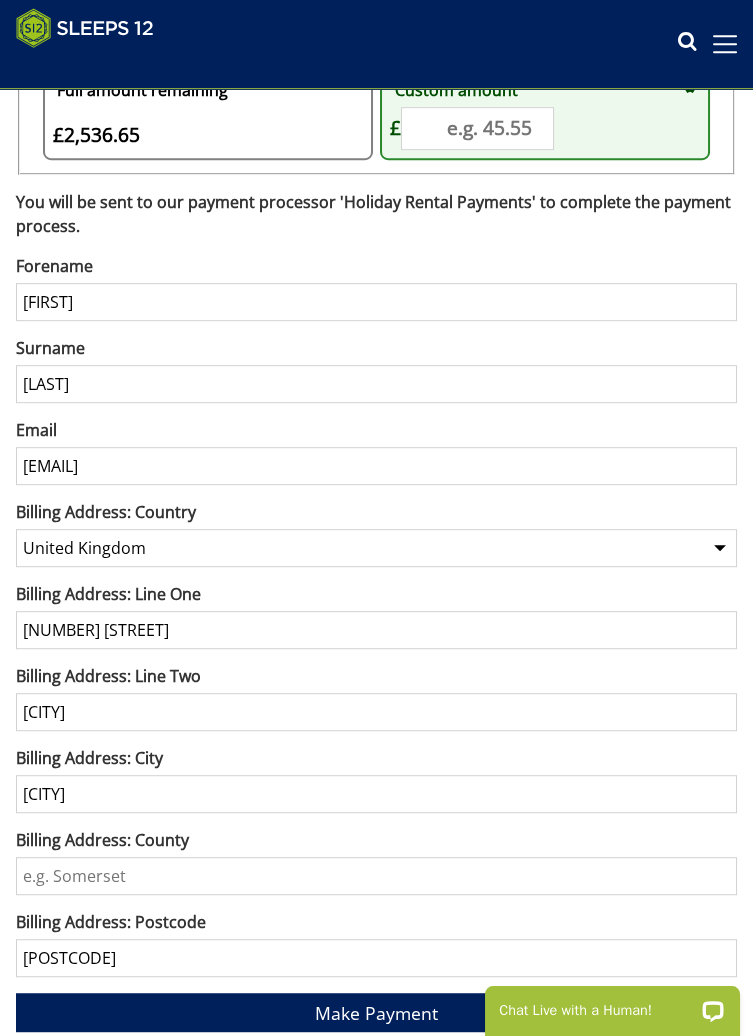 scroll, scrollTop: 1980, scrollLeft: 0, axis: vertical 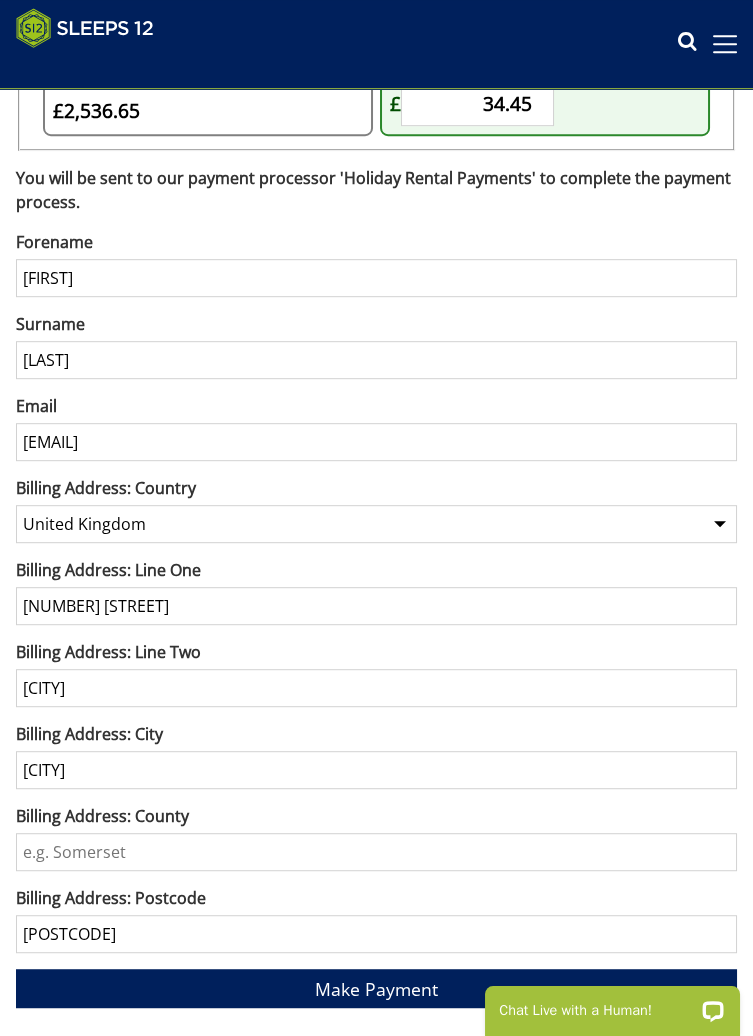 type on "34.45" 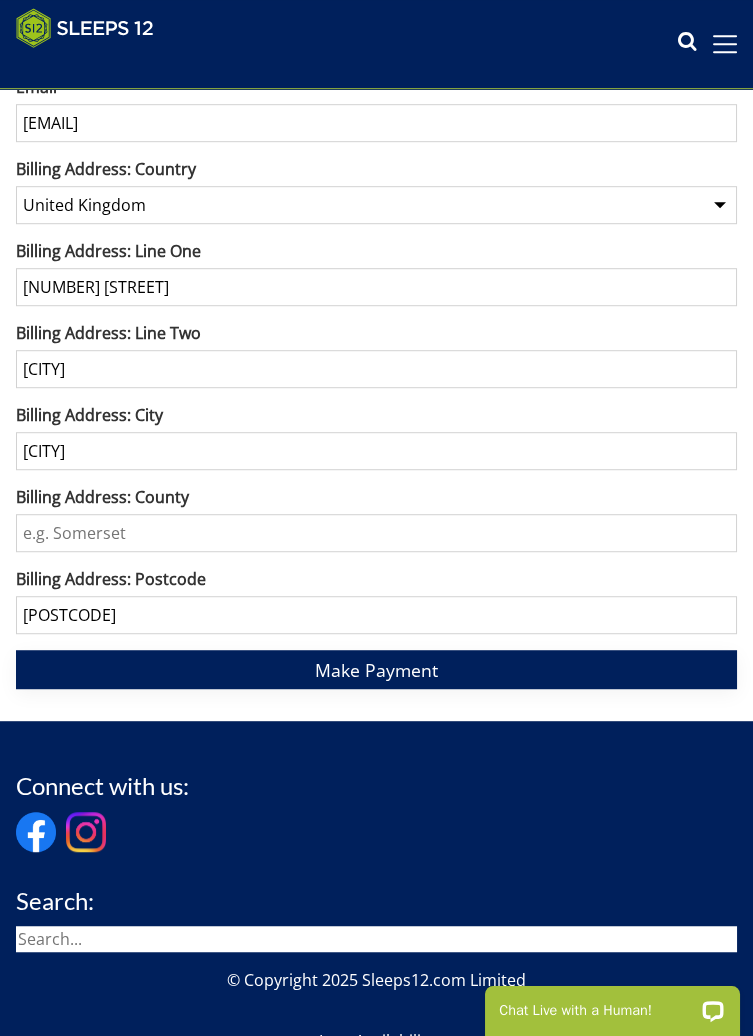 click on "Make Payment" at bounding box center (376, 670) 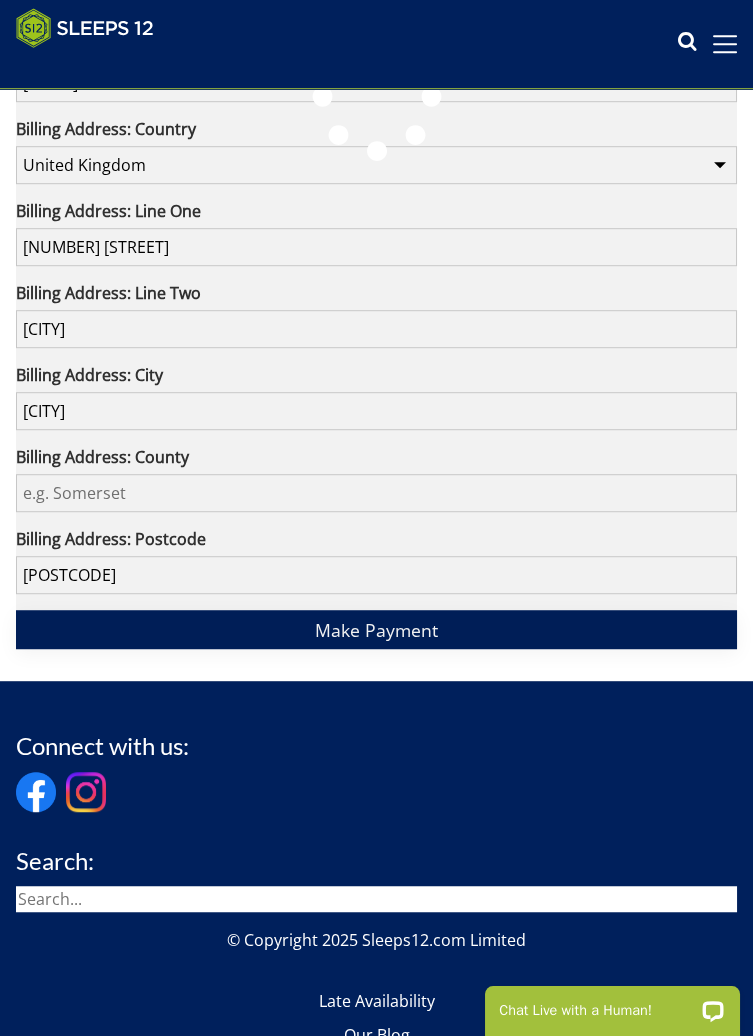 scroll, scrollTop: 2395, scrollLeft: 0, axis: vertical 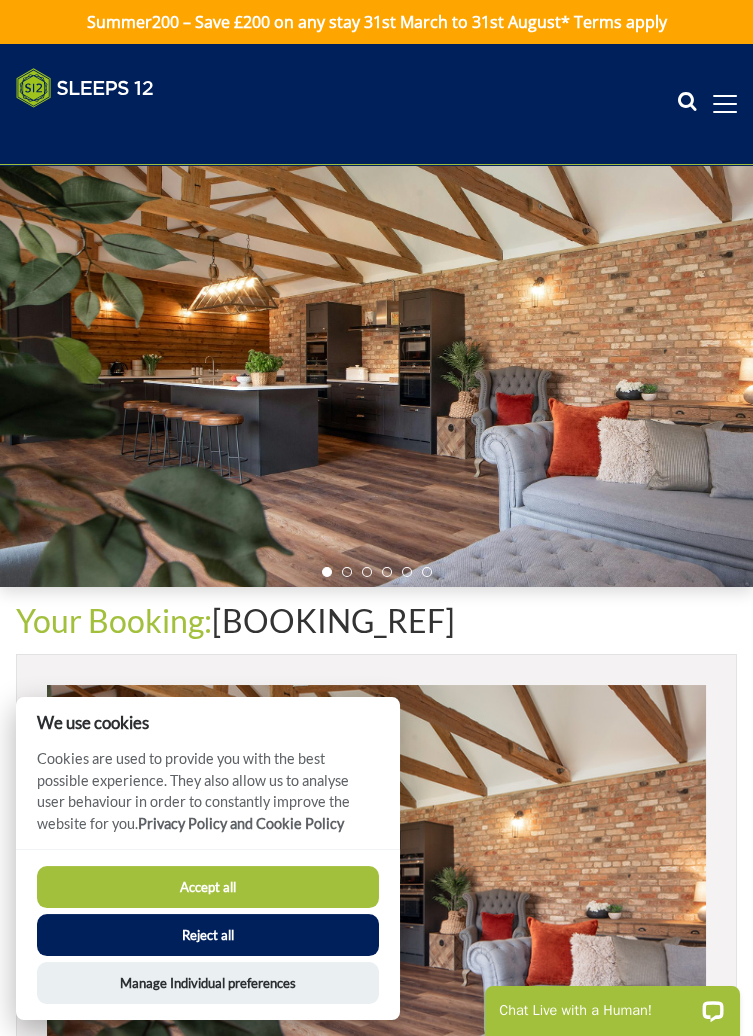 click on "Accept all" at bounding box center [208, 887] 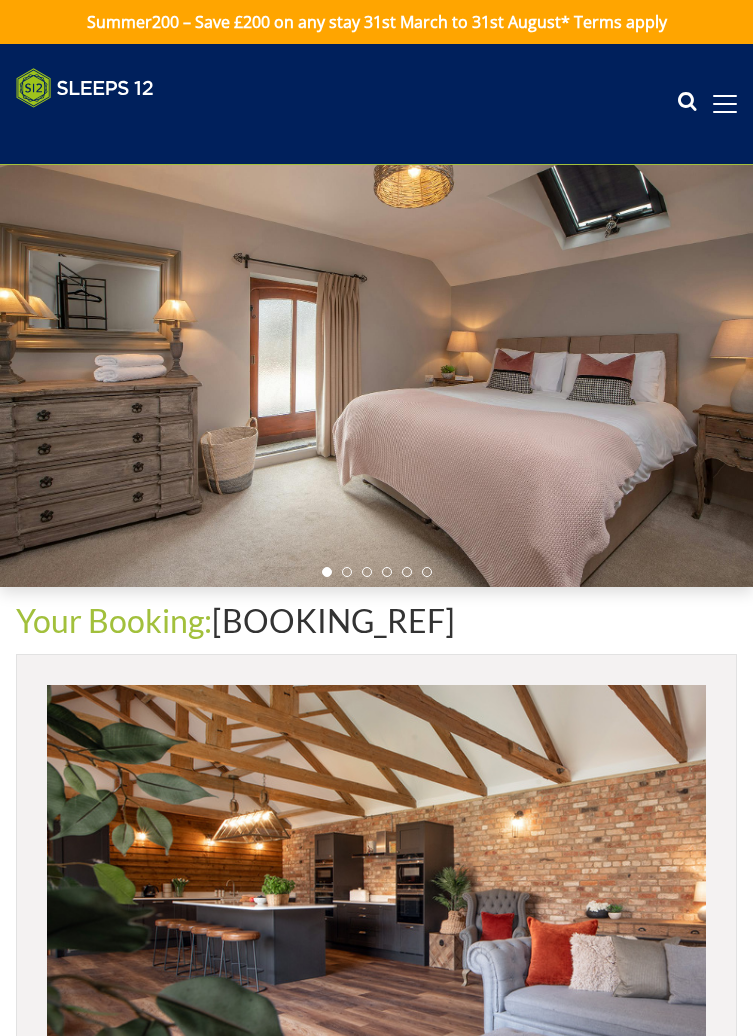 scroll, scrollTop: 0, scrollLeft: 0, axis: both 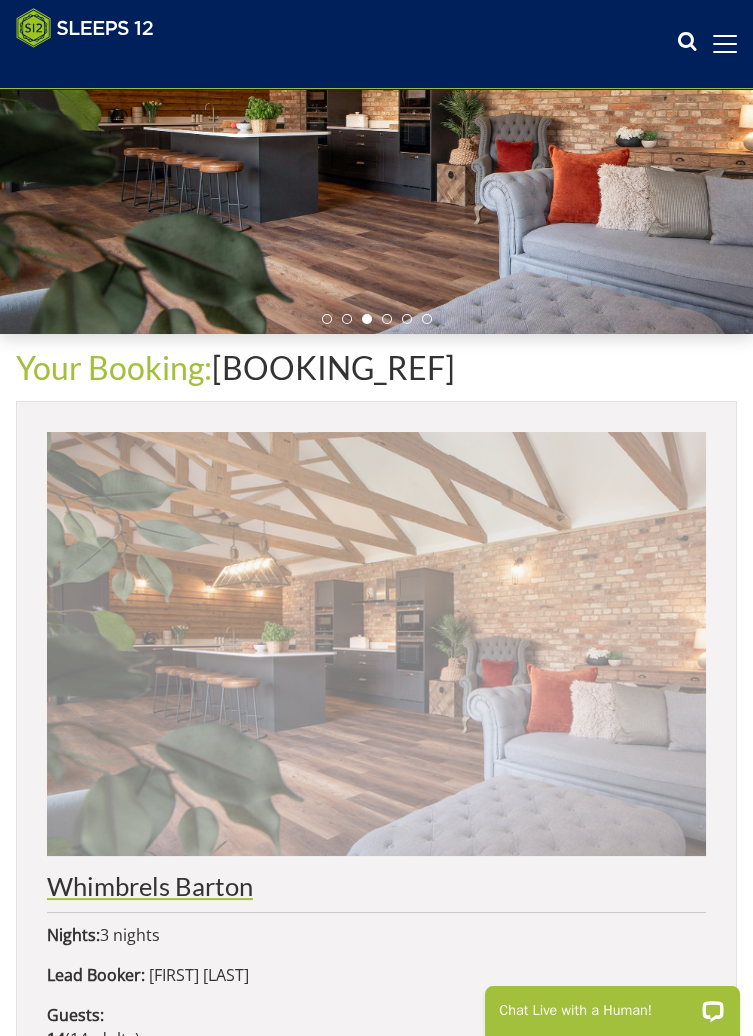 click at bounding box center [376, 644] 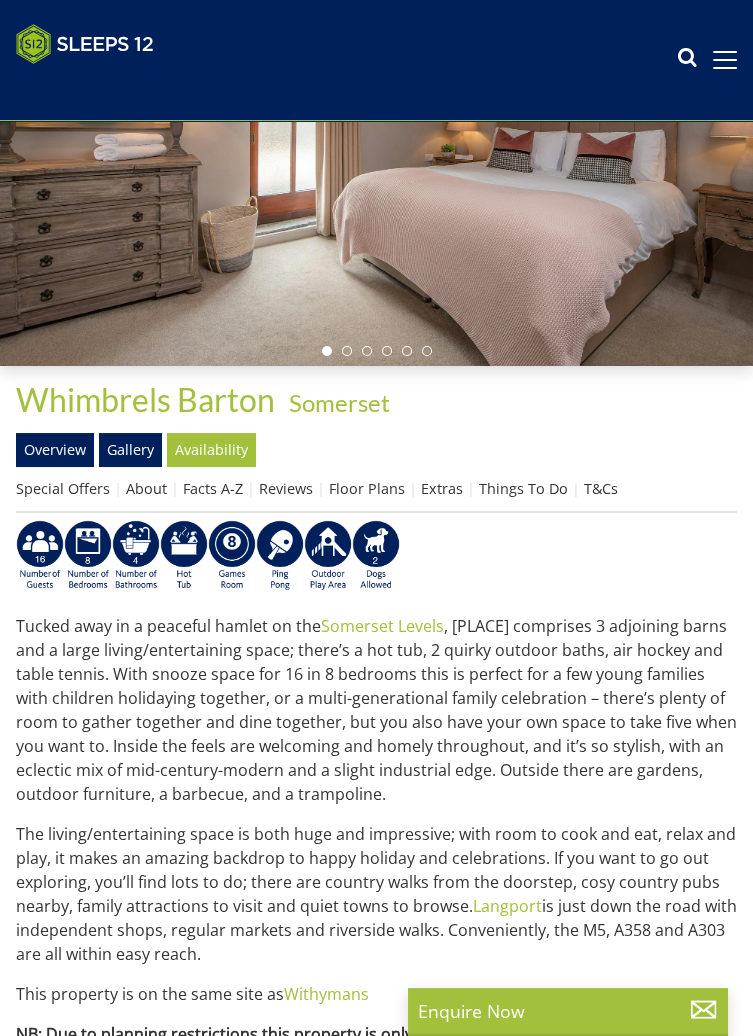 scroll, scrollTop: 0, scrollLeft: 0, axis: both 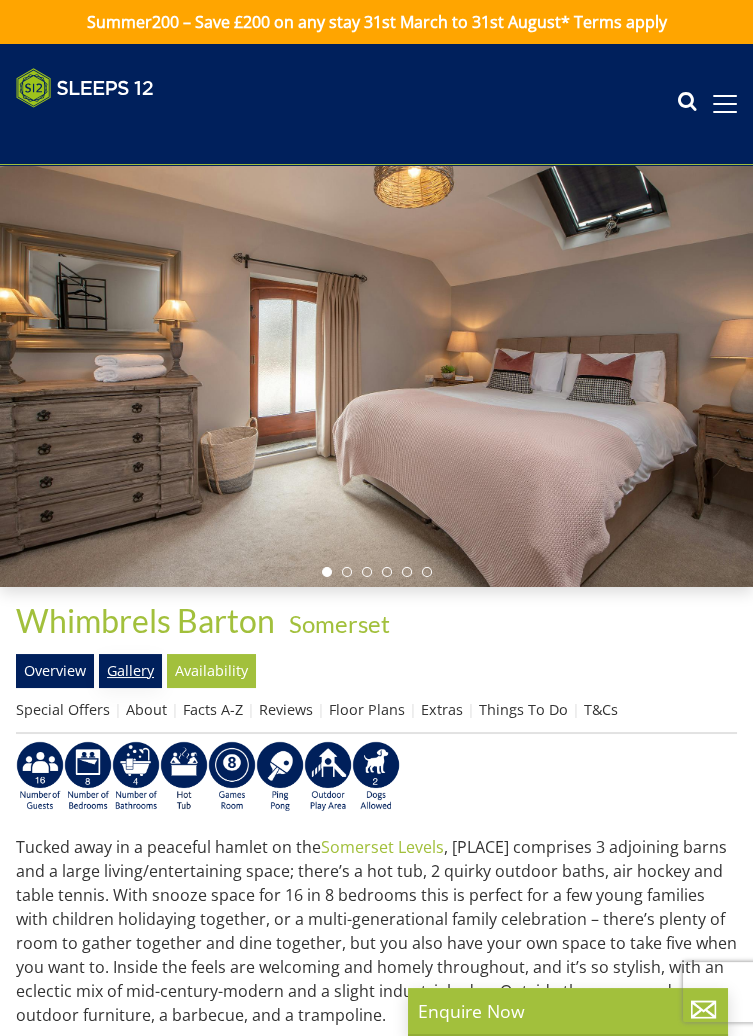 click on "Gallery" at bounding box center [130, 671] 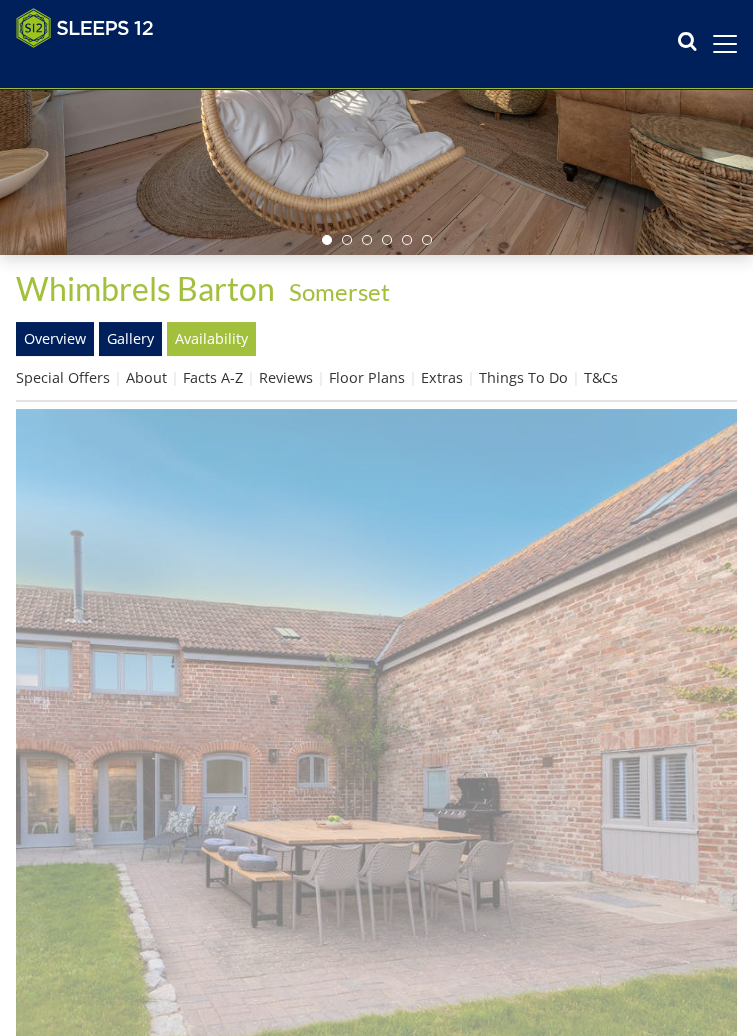 scroll, scrollTop: 322, scrollLeft: 0, axis: vertical 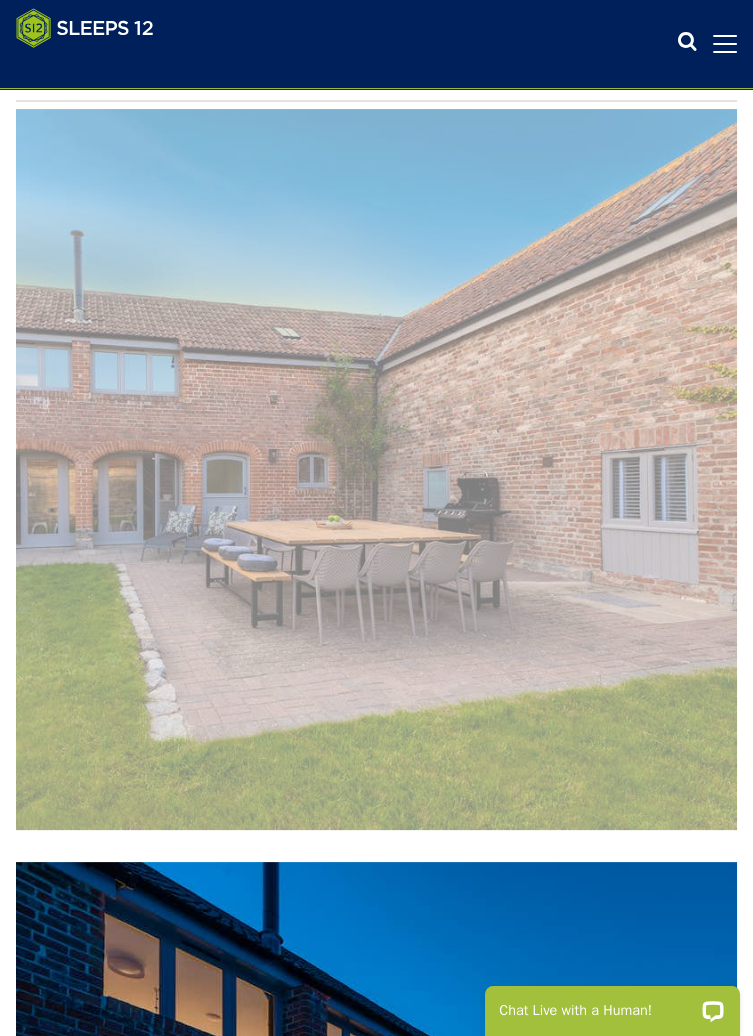 click at bounding box center (376, 469) 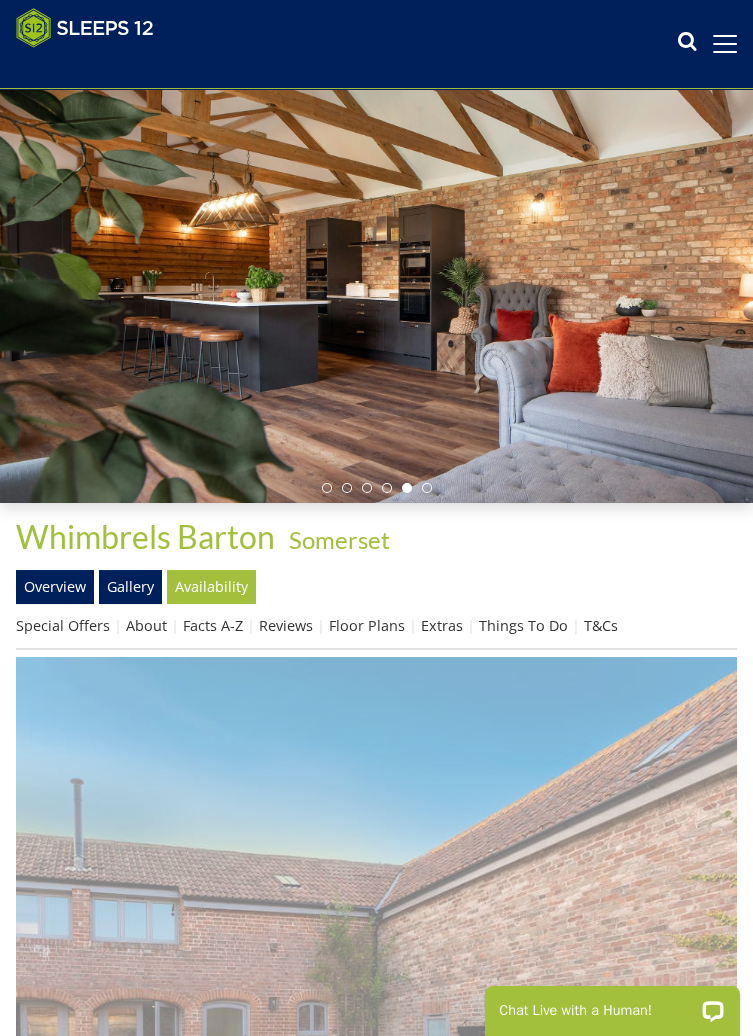 scroll, scrollTop: 0, scrollLeft: 0, axis: both 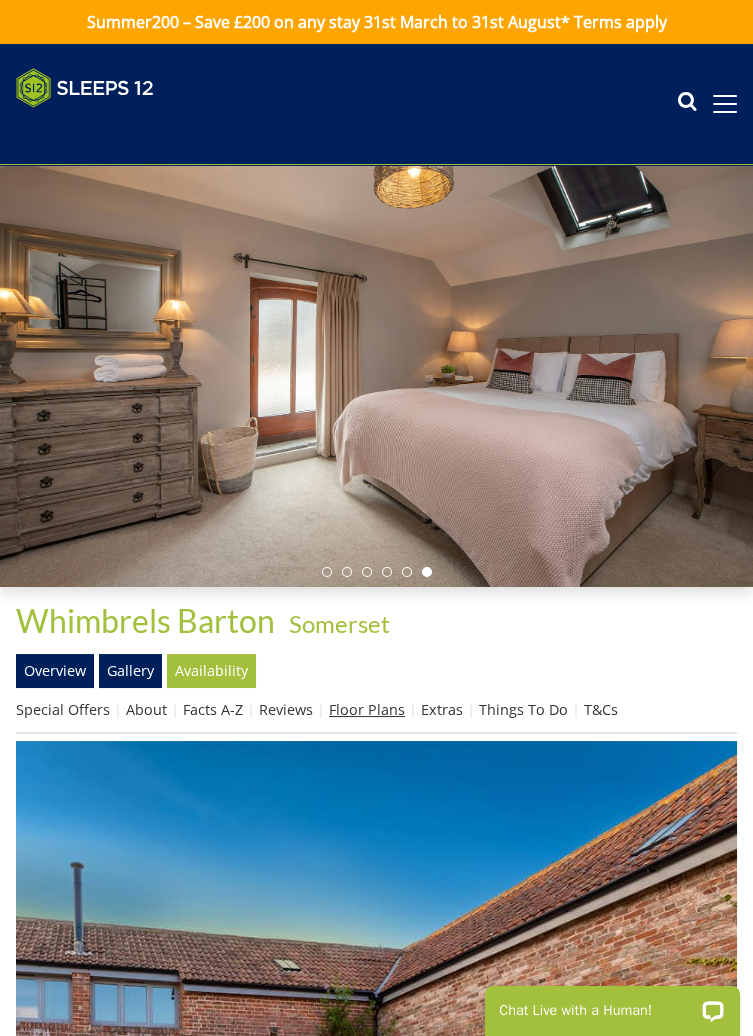 click on "Floor Plans" at bounding box center [367, 709] 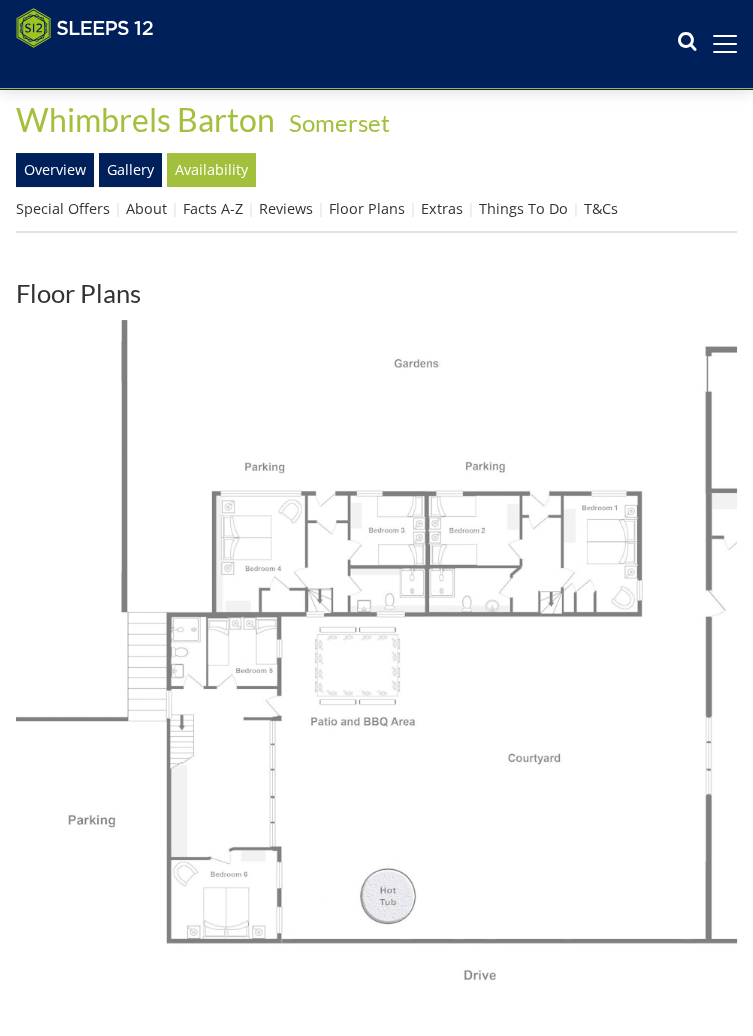 scroll, scrollTop: 459, scrollLeft: 0, axis: vertical 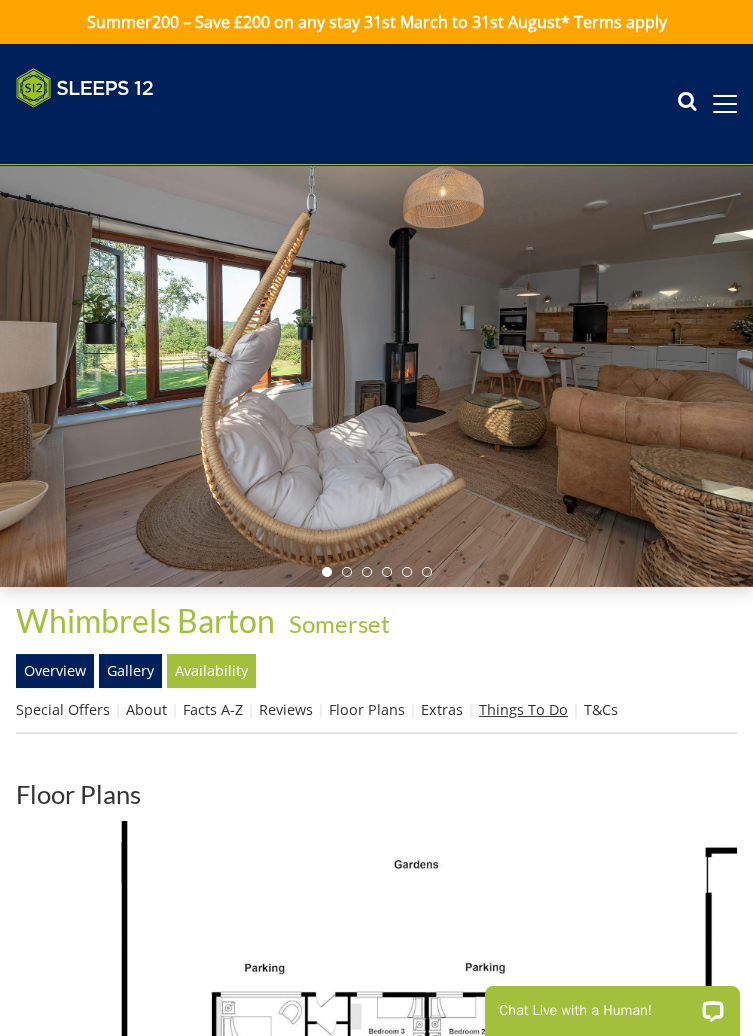 click on "Things To Do" at bounding box center [523, 709] 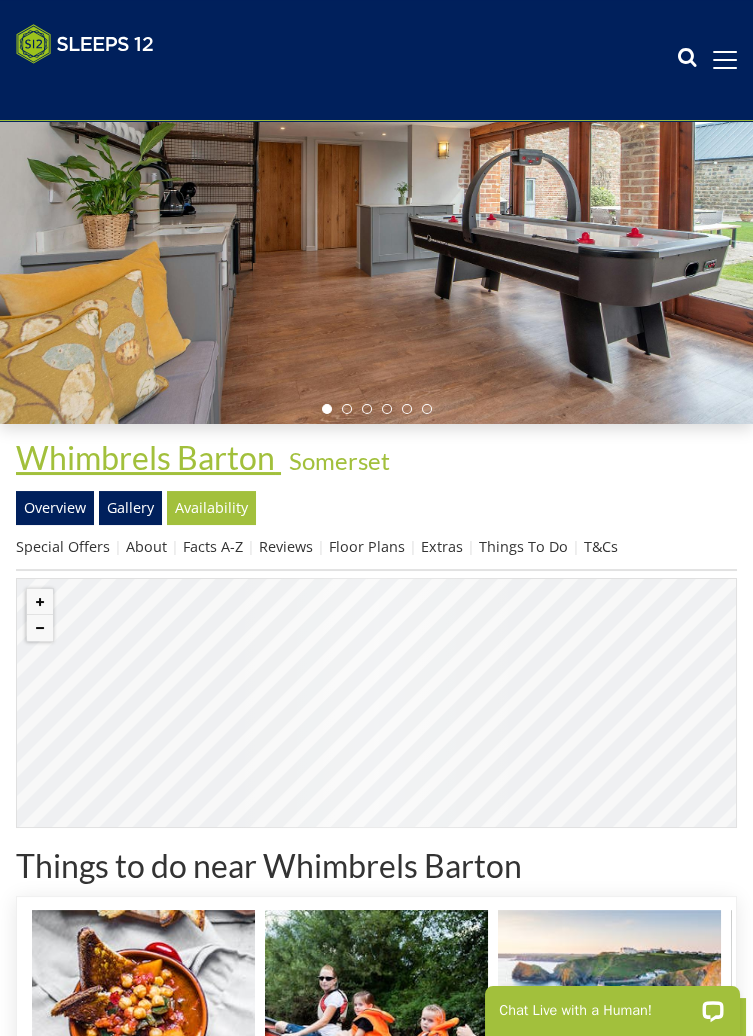 scroll, scrollTop: 0, scrollLeft: 0, axis: both 